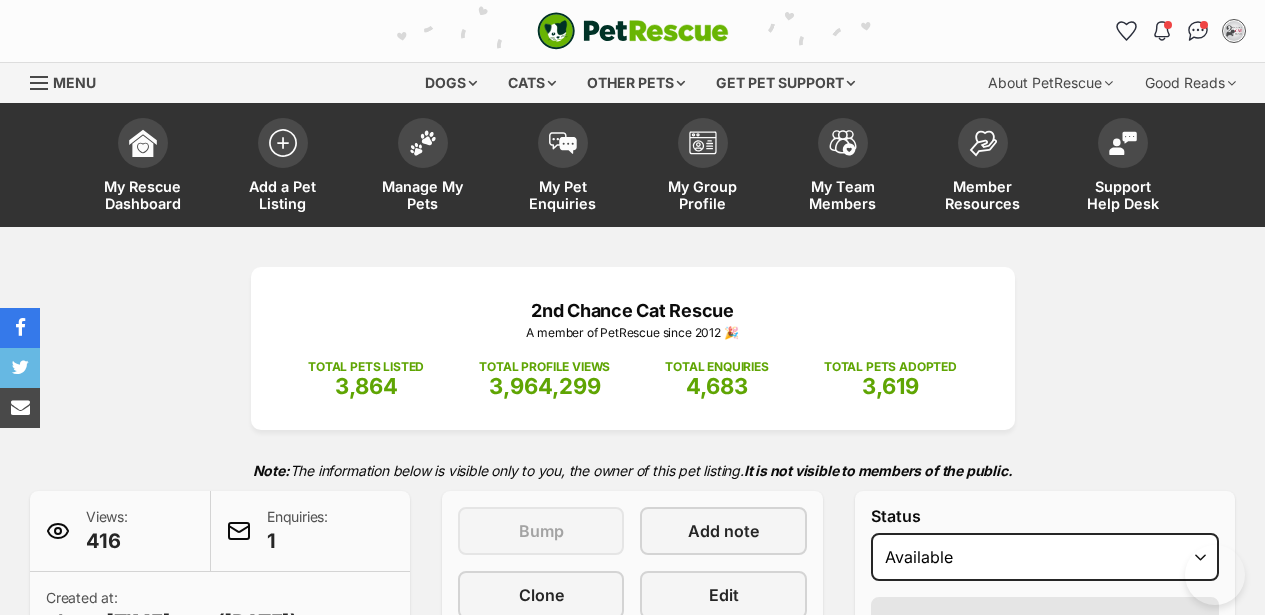 scroll, scrollTop: 0, scrollLeft: 0, axis: both 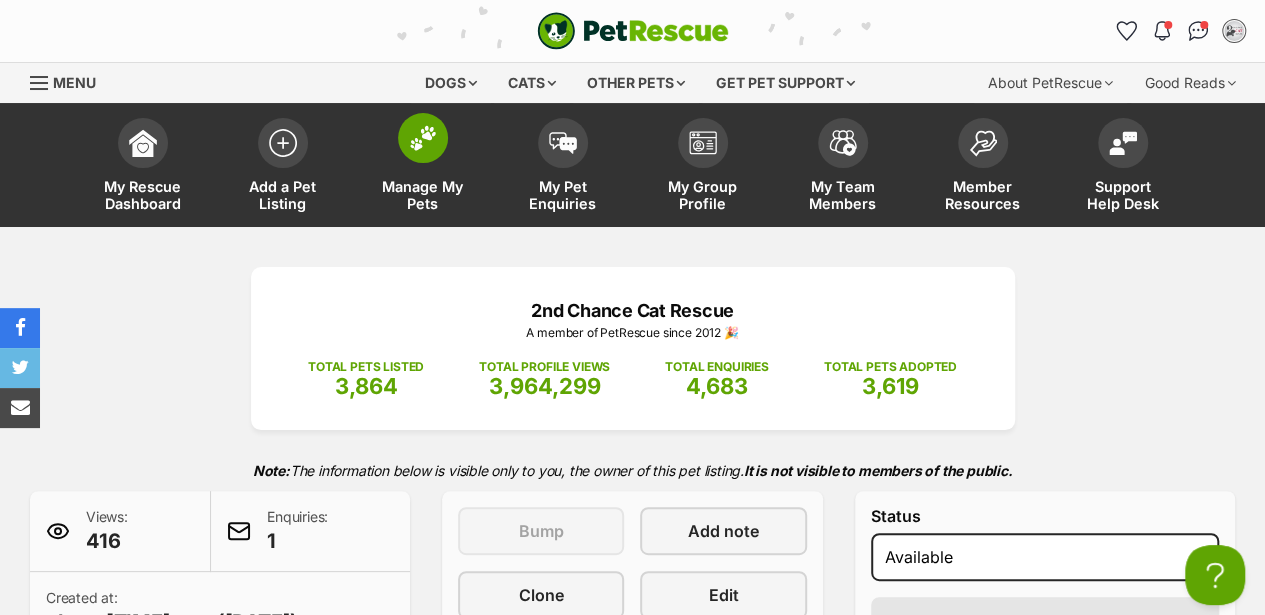 click at bounding box center (423, 138) 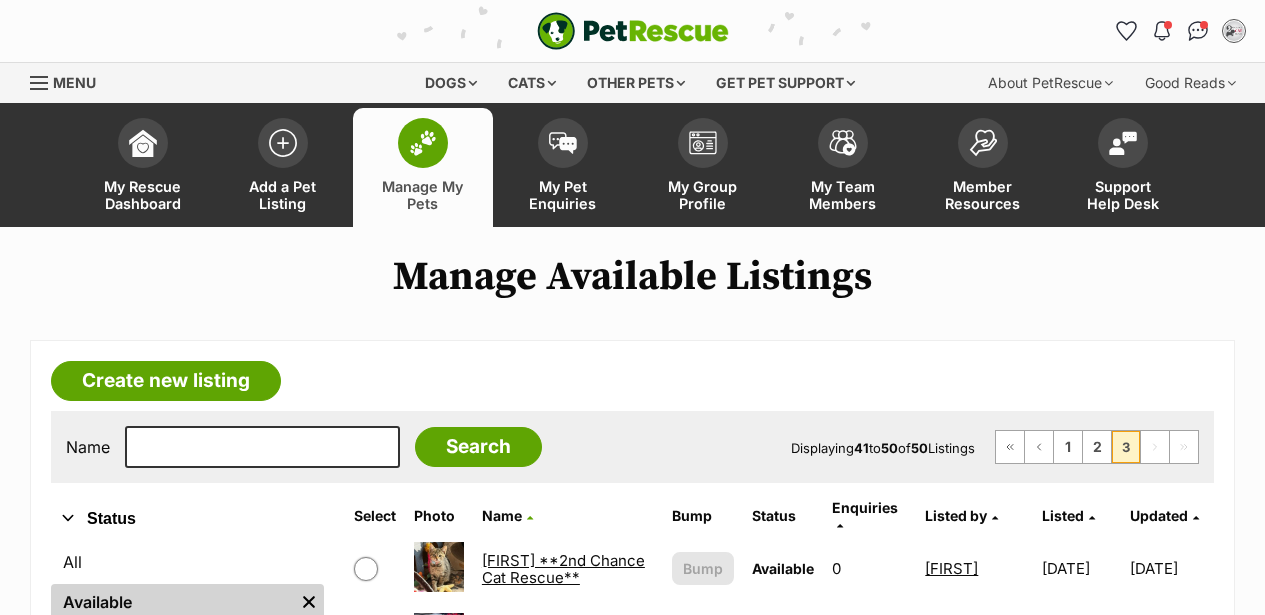scroll, scrollTop: 0, scrollLeft: 0, axis: both 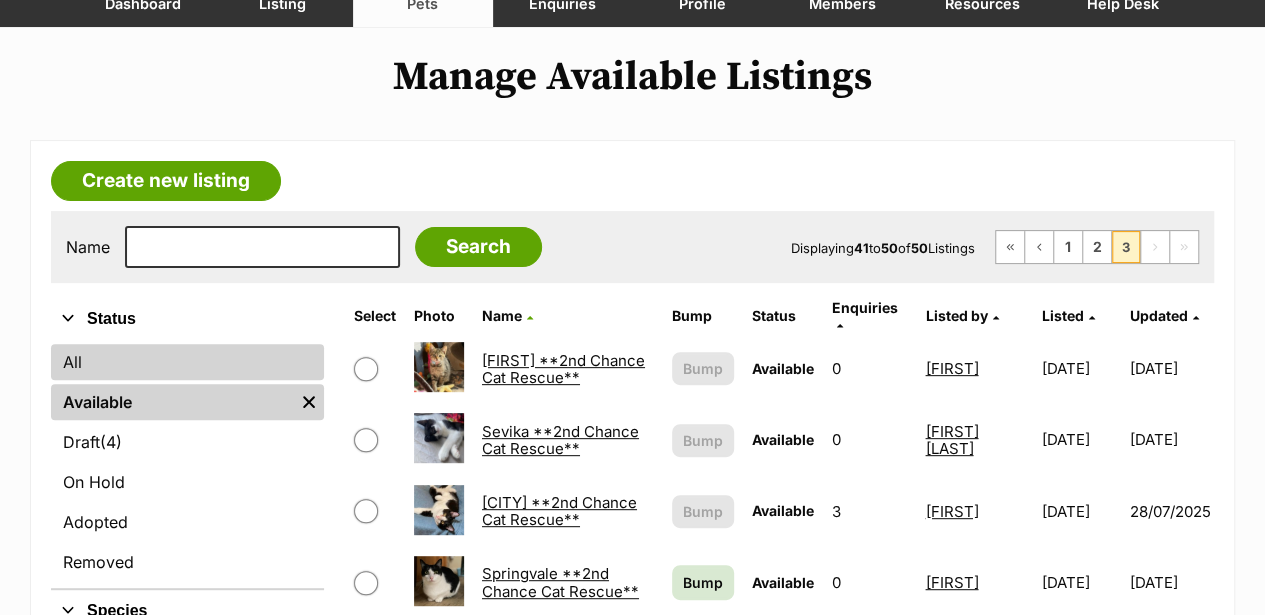 click on "All" at bounding box center [187, 362] 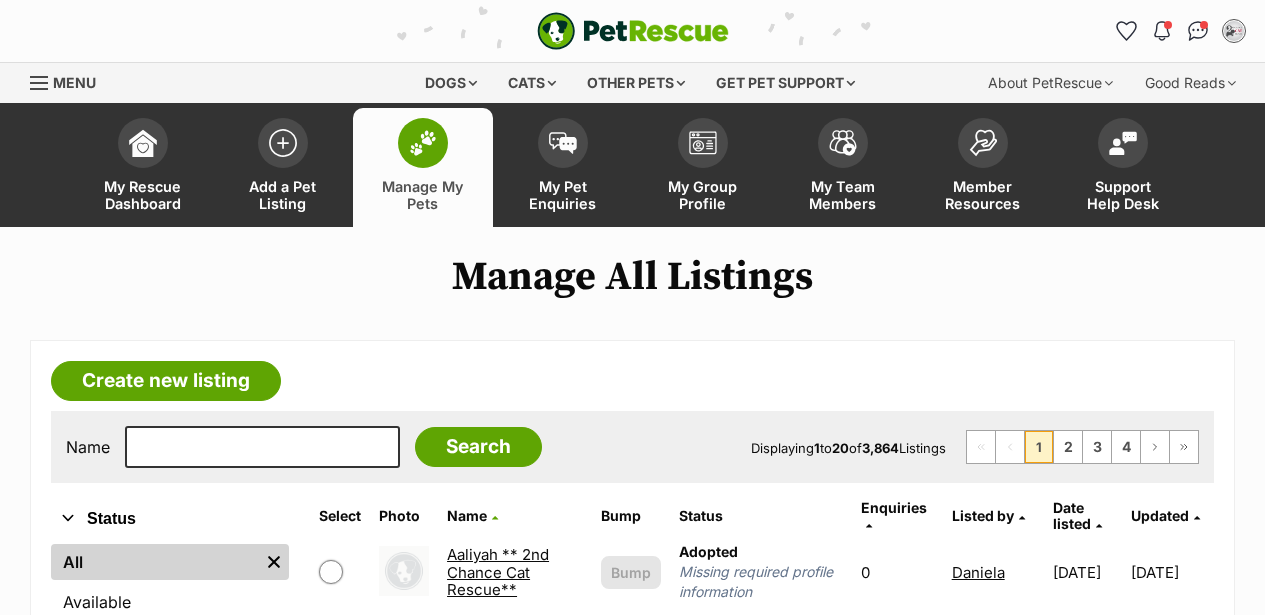 scroll, scrollTop: 0, scrollLeft: 0, axis: both 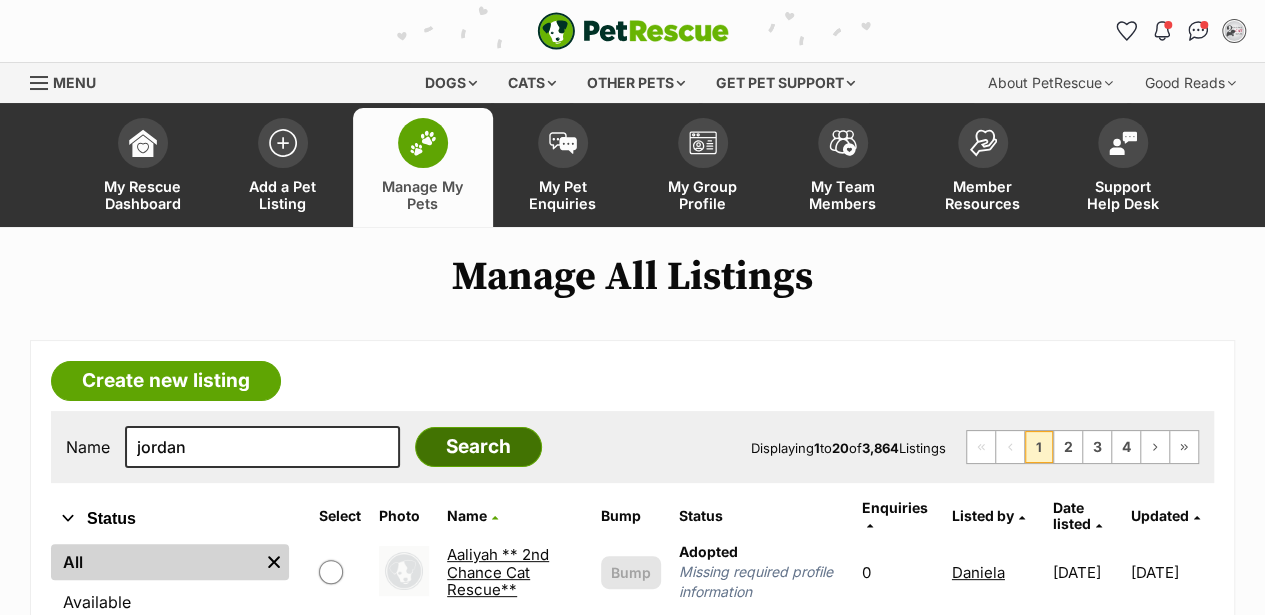 type on "jordan" 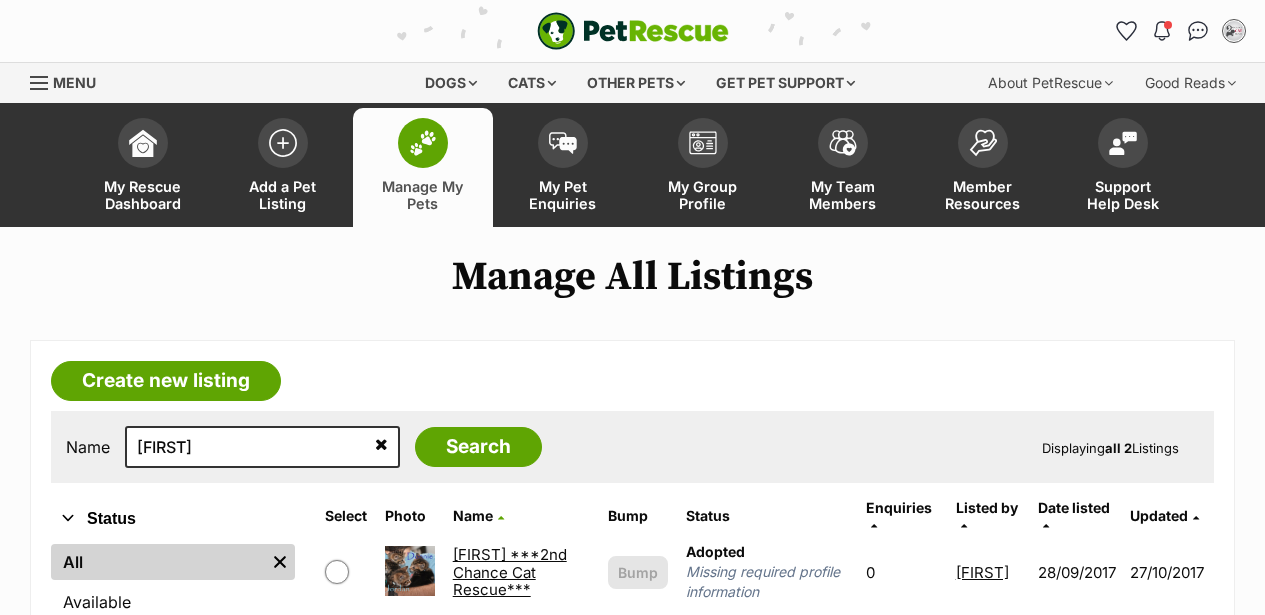 scroll, scrollTop: 0, scrollLeft: 0, axis: both 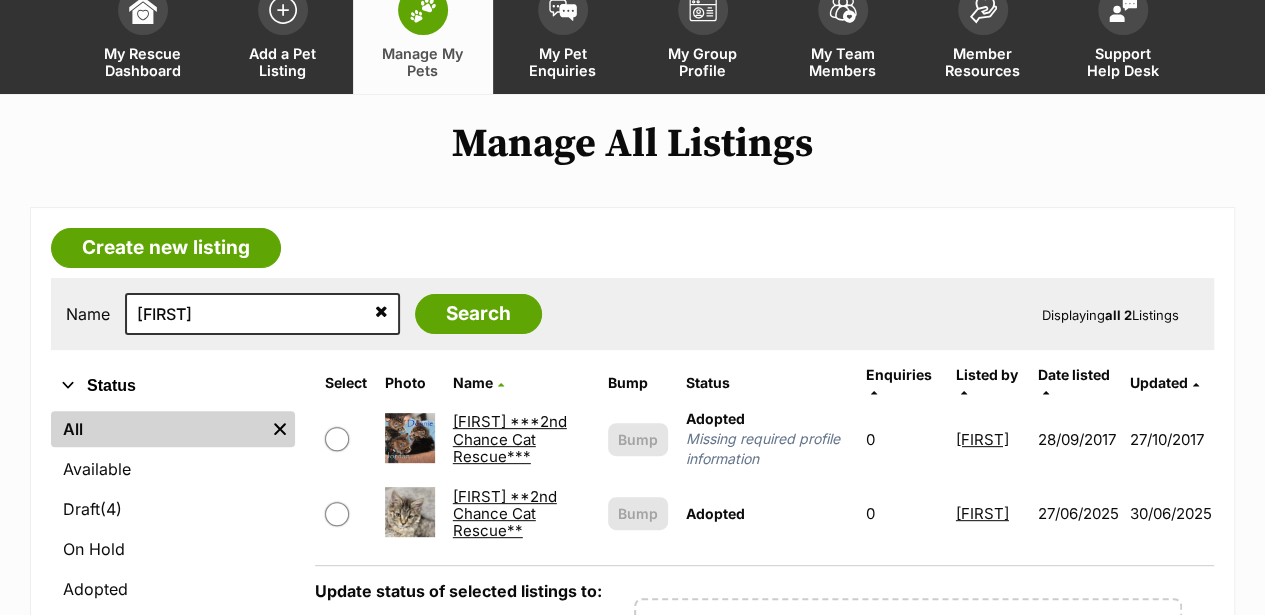 click on "Jordan **2nd Chance Cat Rescue**" at bounding box center (505, 514) 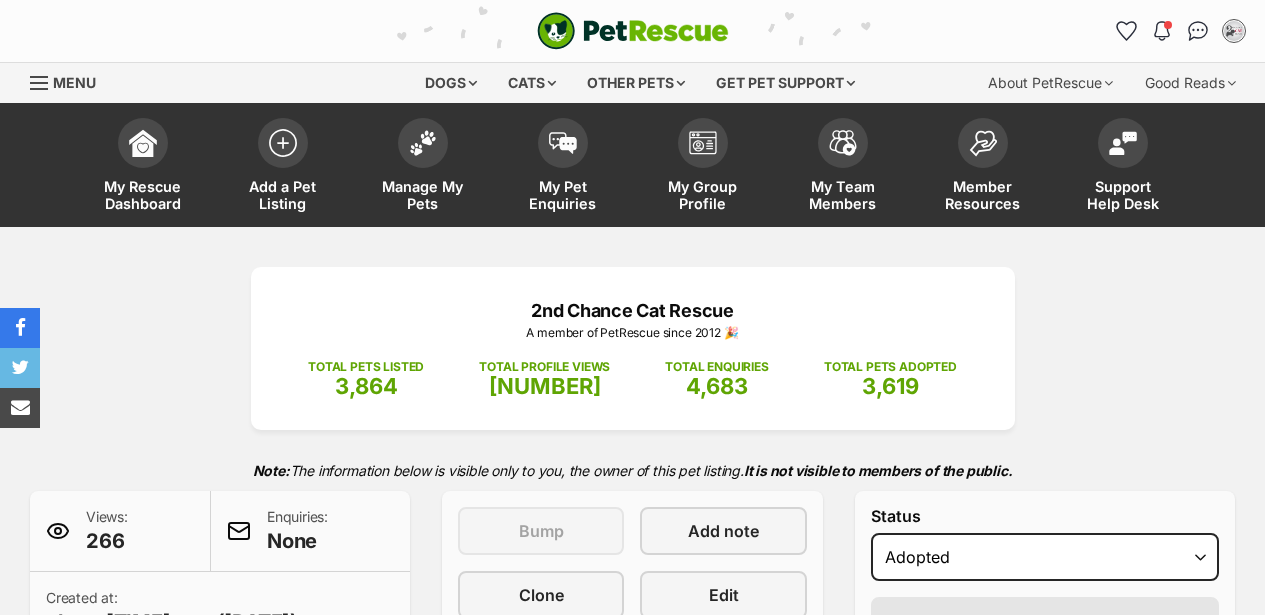 scroll, scrollTop: 0, scrollLeft: 0, axis: both 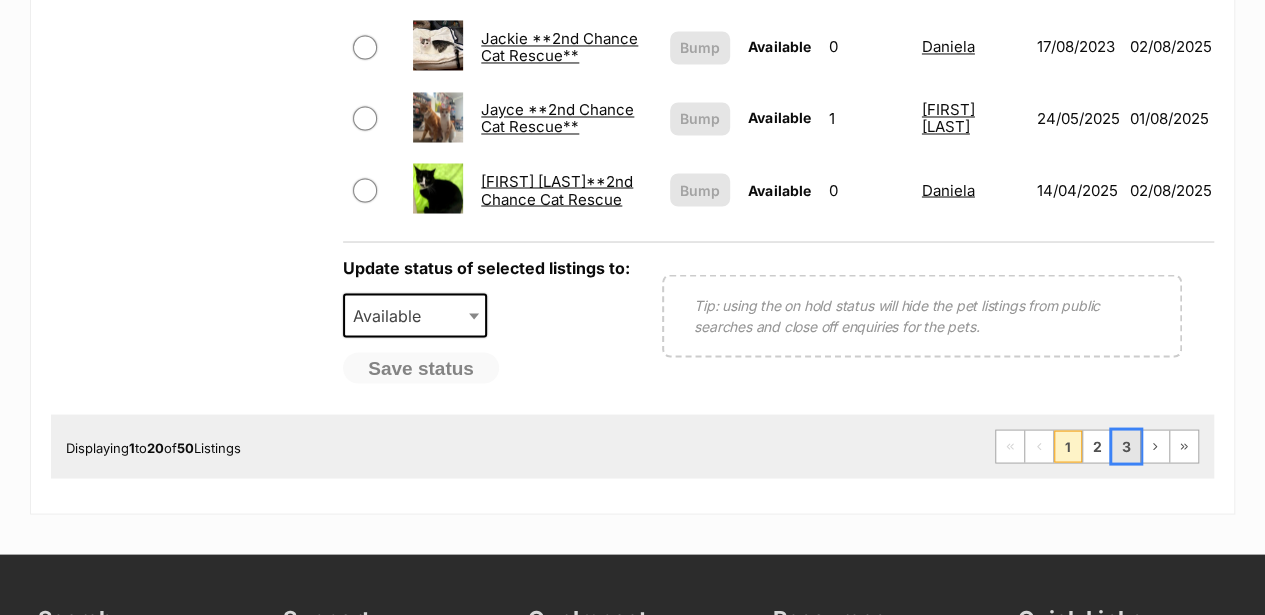 click on "3" at bounding box center [1126, 446] 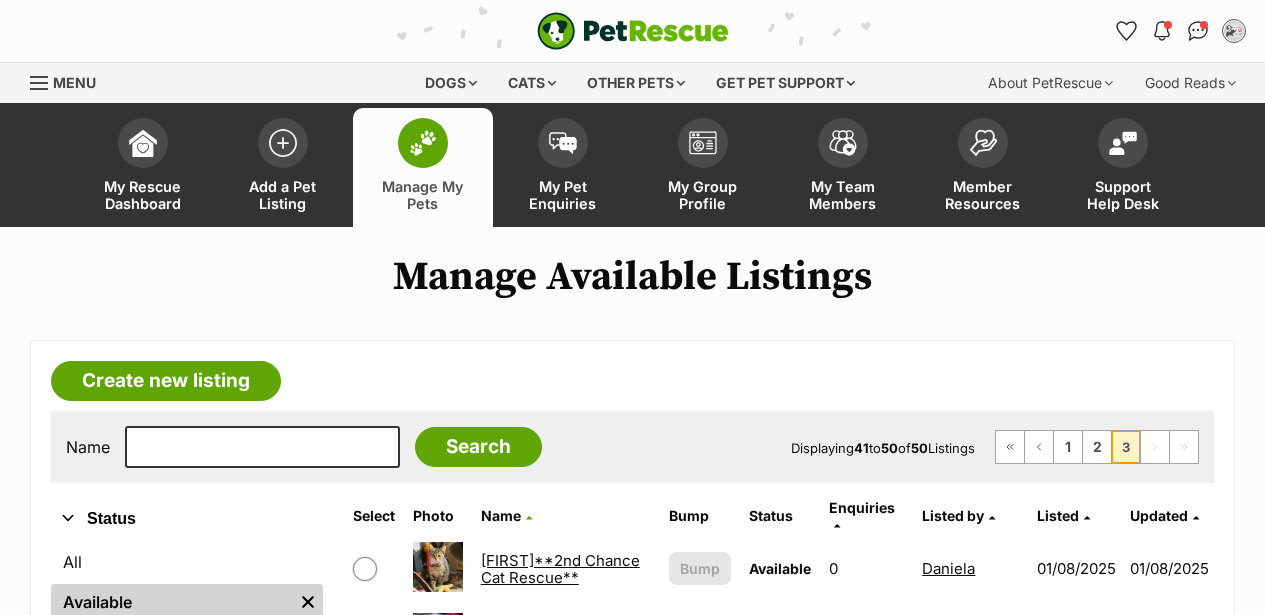 scroll, scrollTop: 600, scrollLeft: 0, axis: vertical 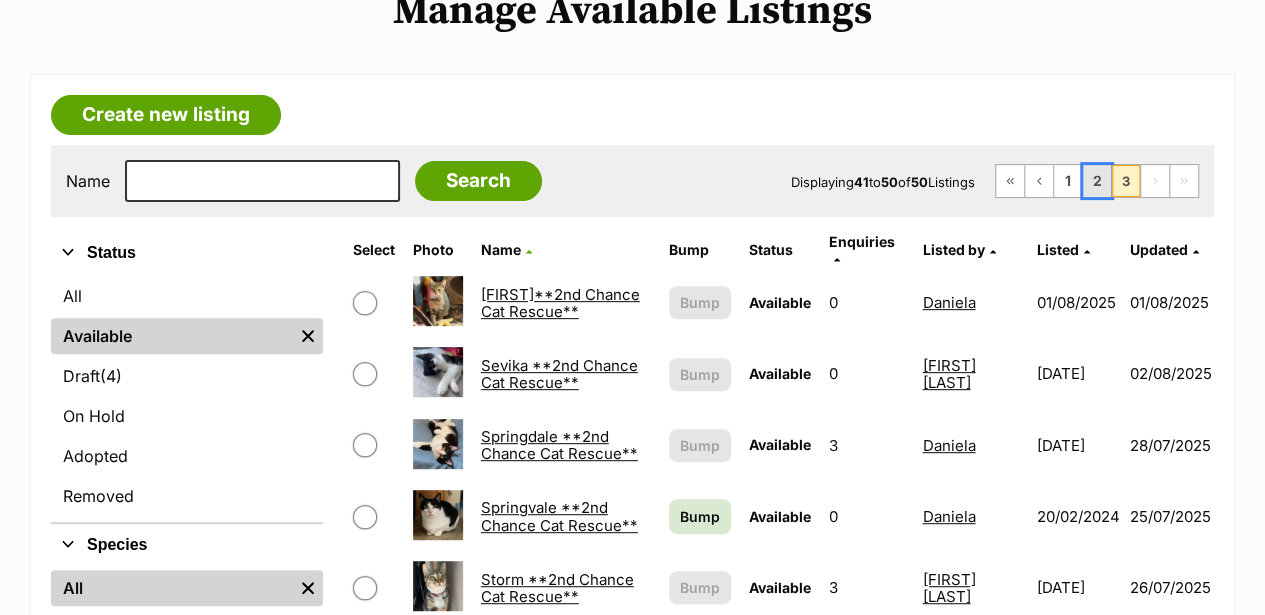 click on "2" at bounding box center [1097, 181] 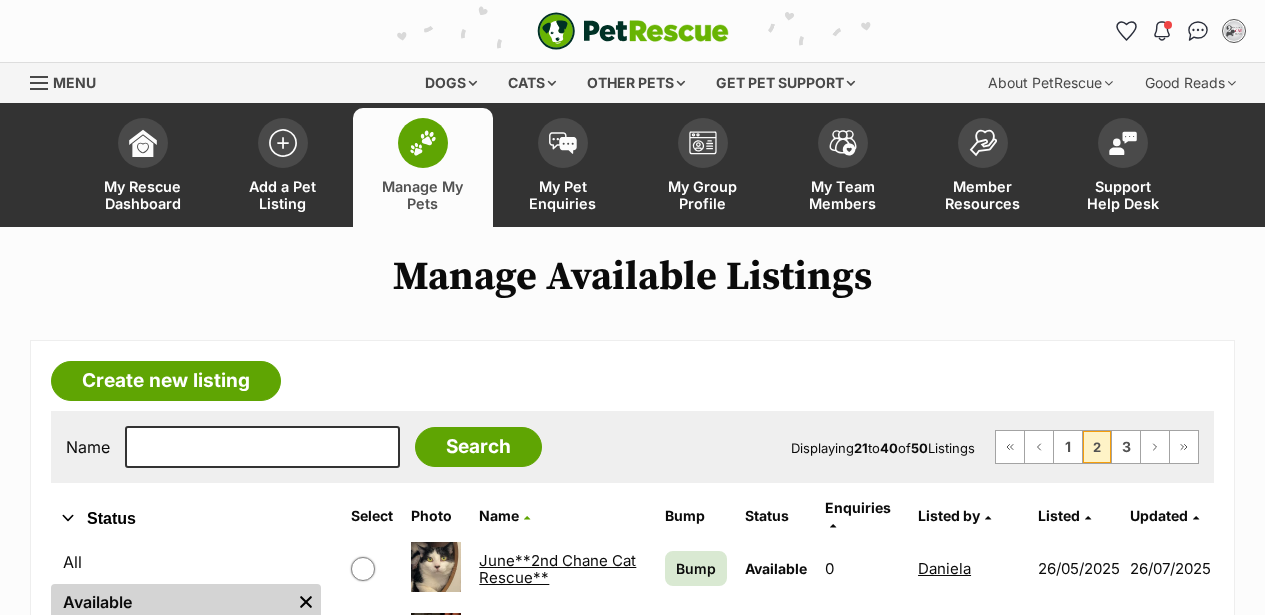 scroll, scrollTop: 600, scrollLeft: 0, axis: vertical 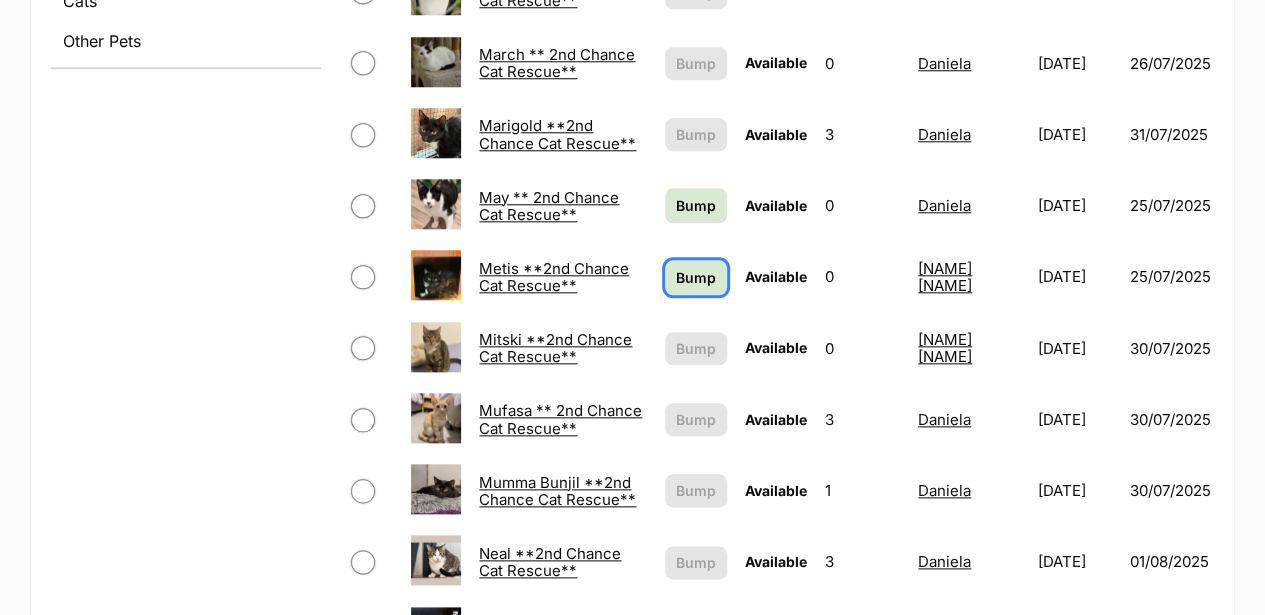 click on "Bump" at bounding box center (696, 277) 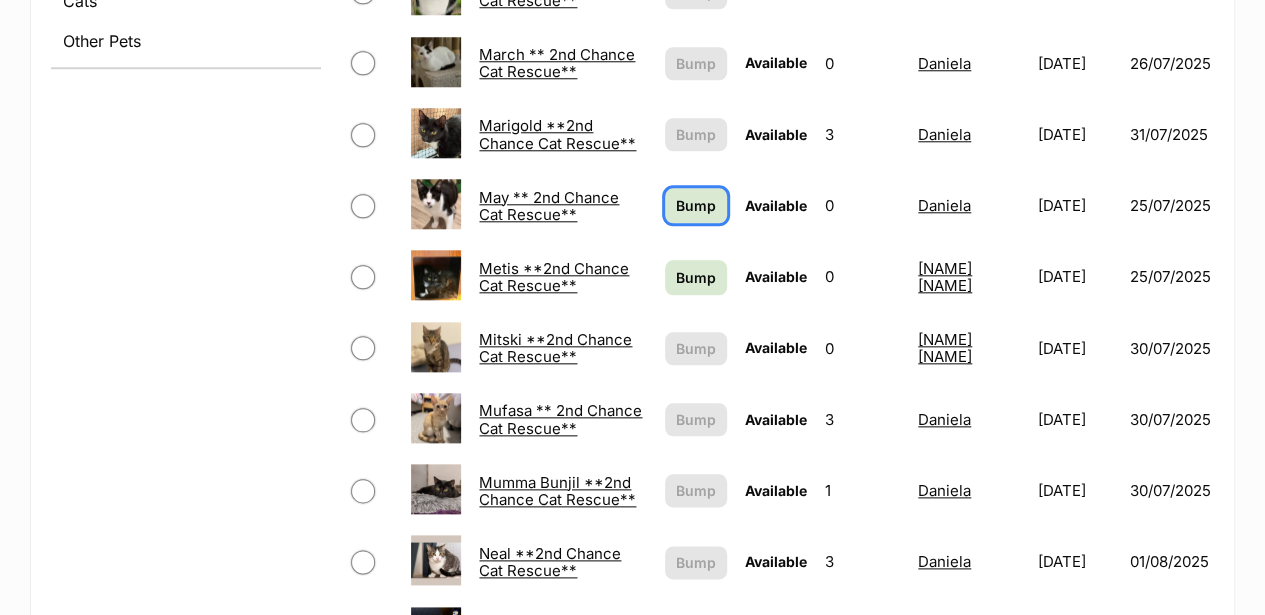click on "Bump" at bounding box center [696, 205] 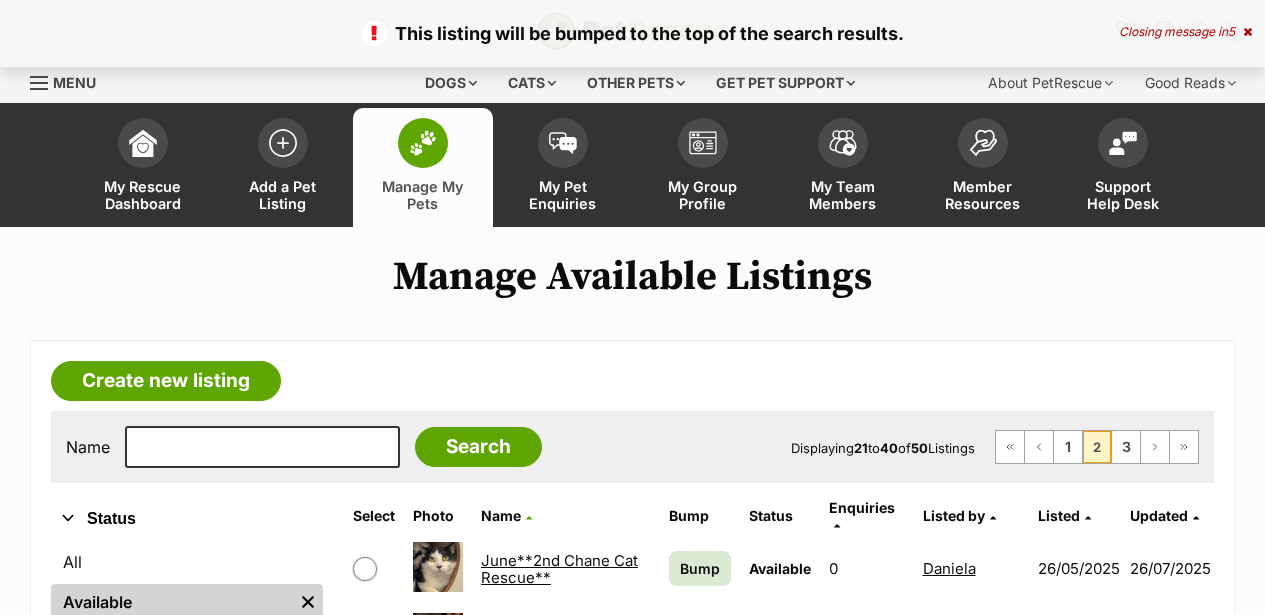 scroll, scrollTop: 0, scrollLeft: 0, axis: both 